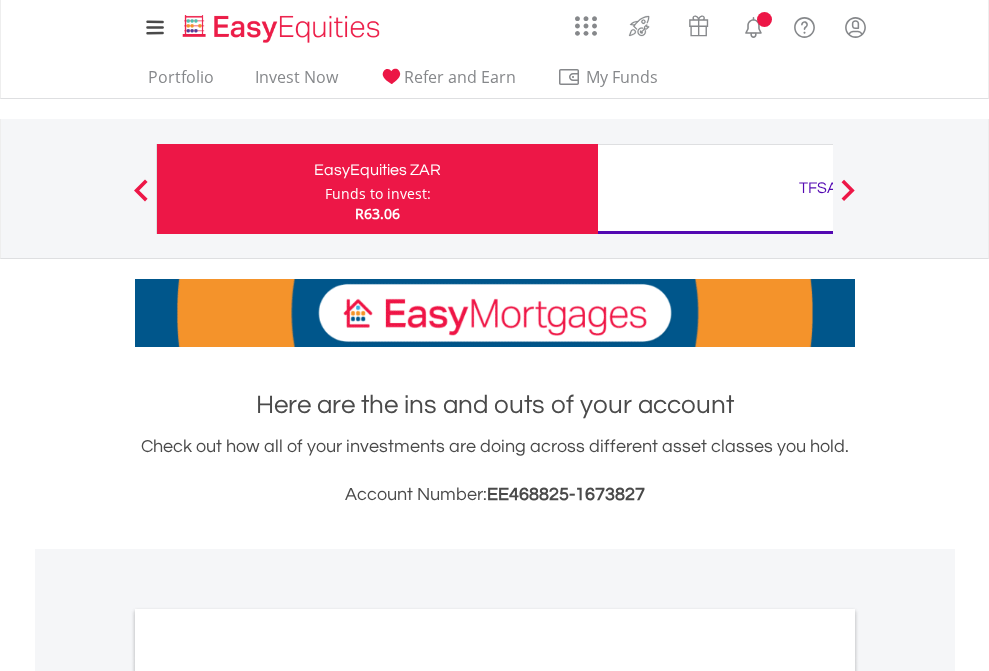 scroll, scrollTop: 0, scrollLeft: 0, axis: both 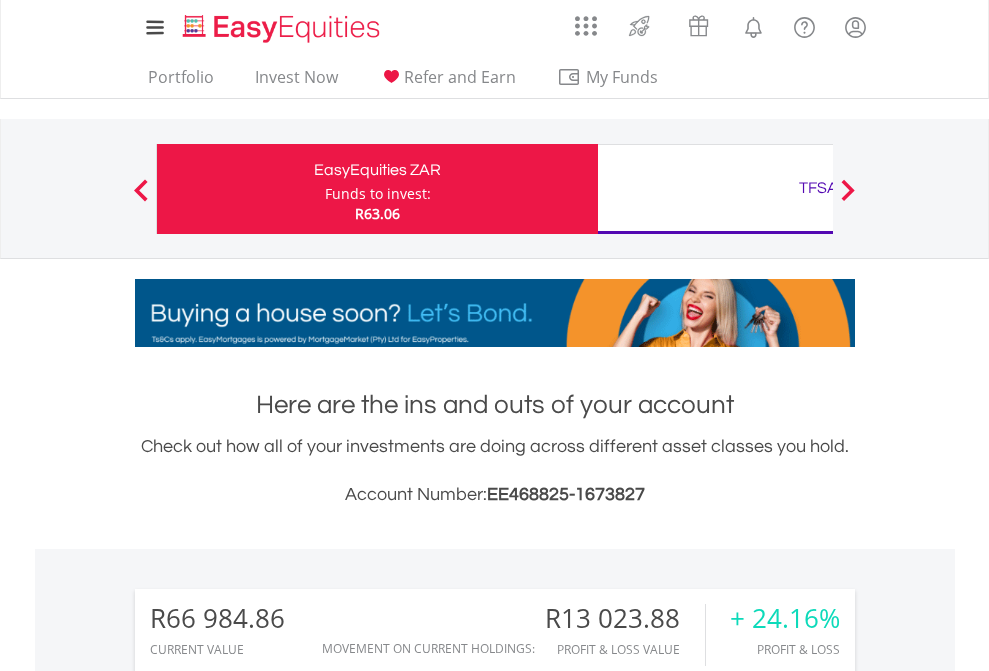 click on "Funds to invest:" at bounding box center (378, 194) 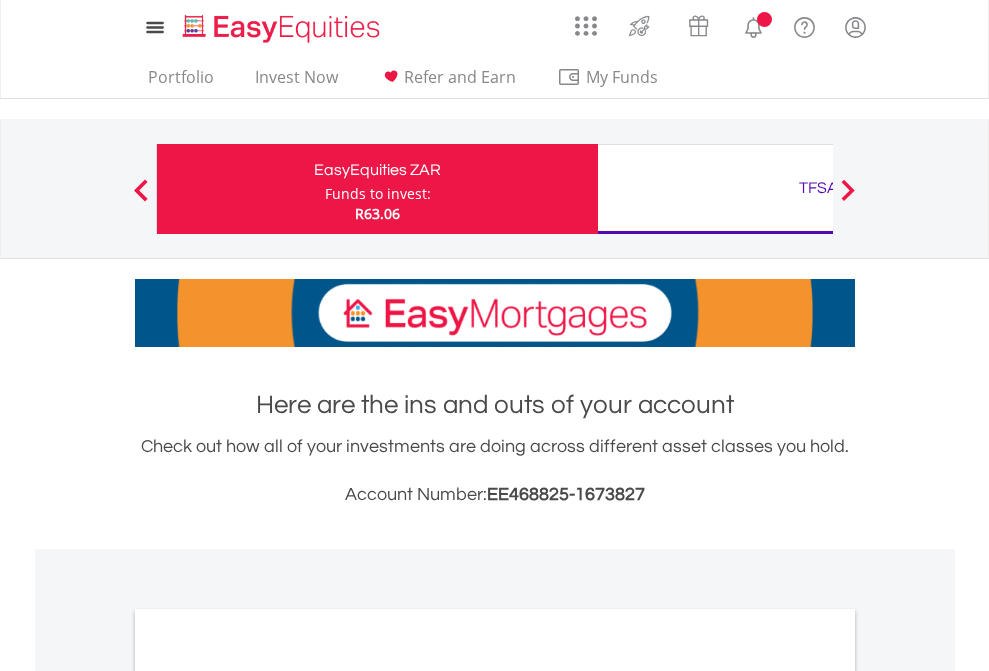 scroll, scrollTop: 0, scrollLeft: 0, axis: both 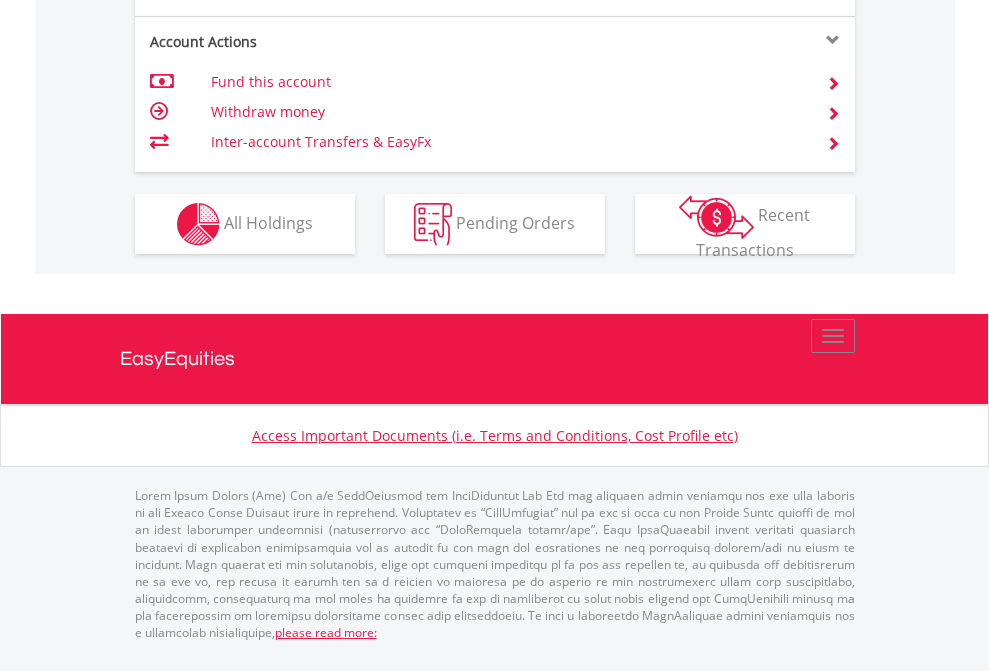 click on "Investment types" at bounding box center [706, -337] 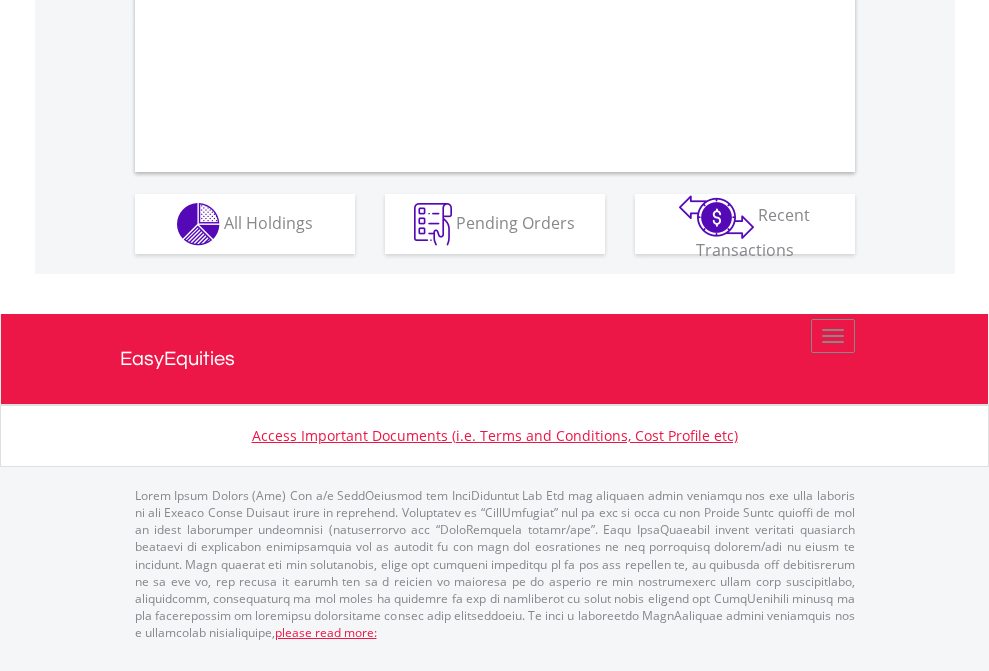 scroll, scrollTop: 1997, scrollLeft: 0, axis: vertical 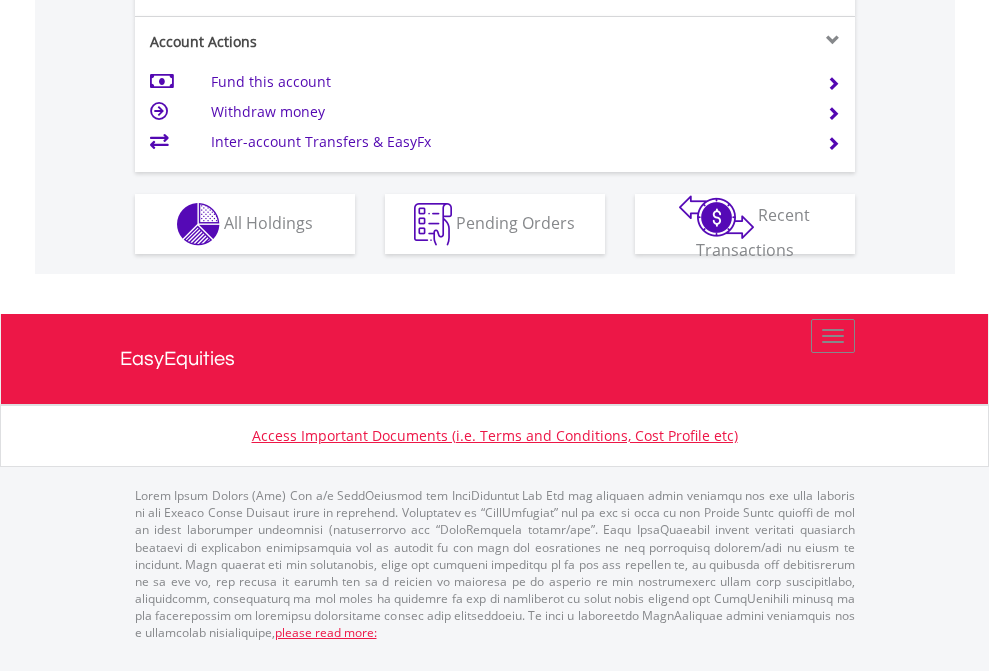 click on "Investment types" at bounding box center [706, -337] 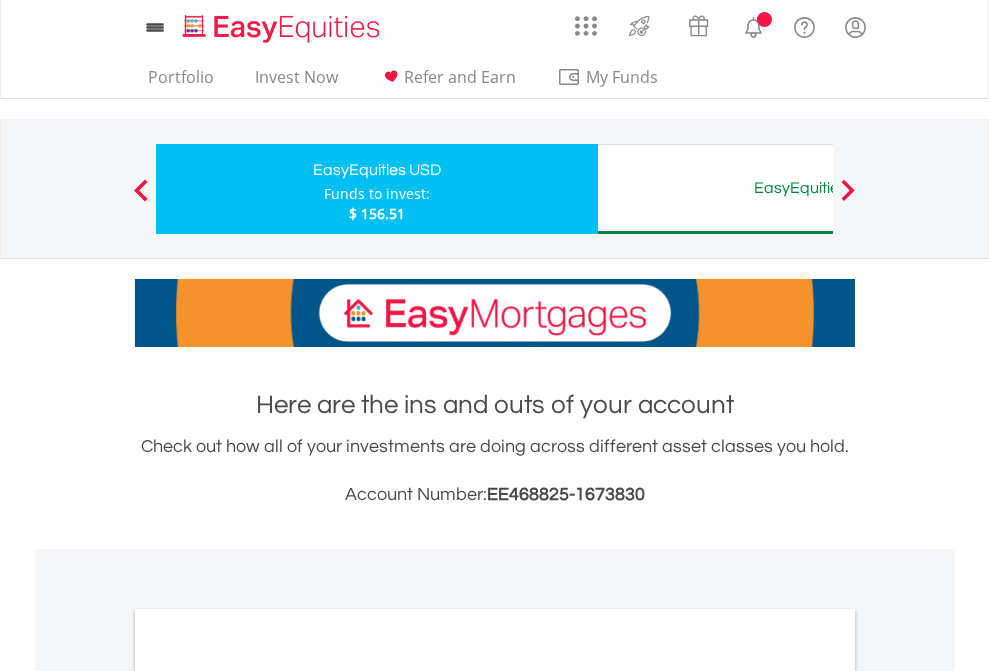 scroll, scrollTop: 0, scrollLeft: 0, axis: both 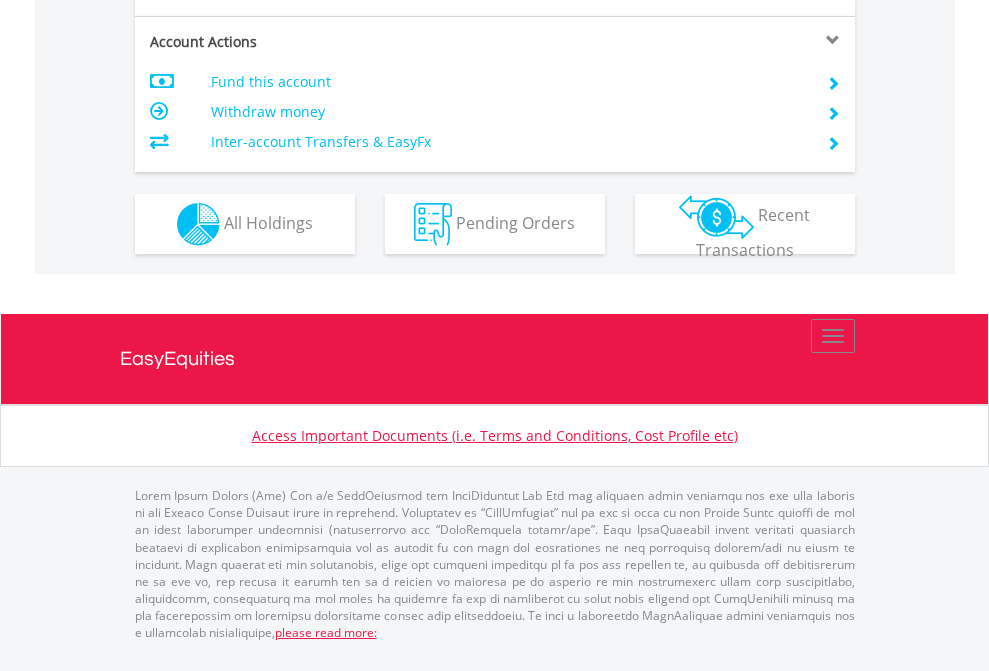 click on "Investment types" at bounding box center [706, -337] 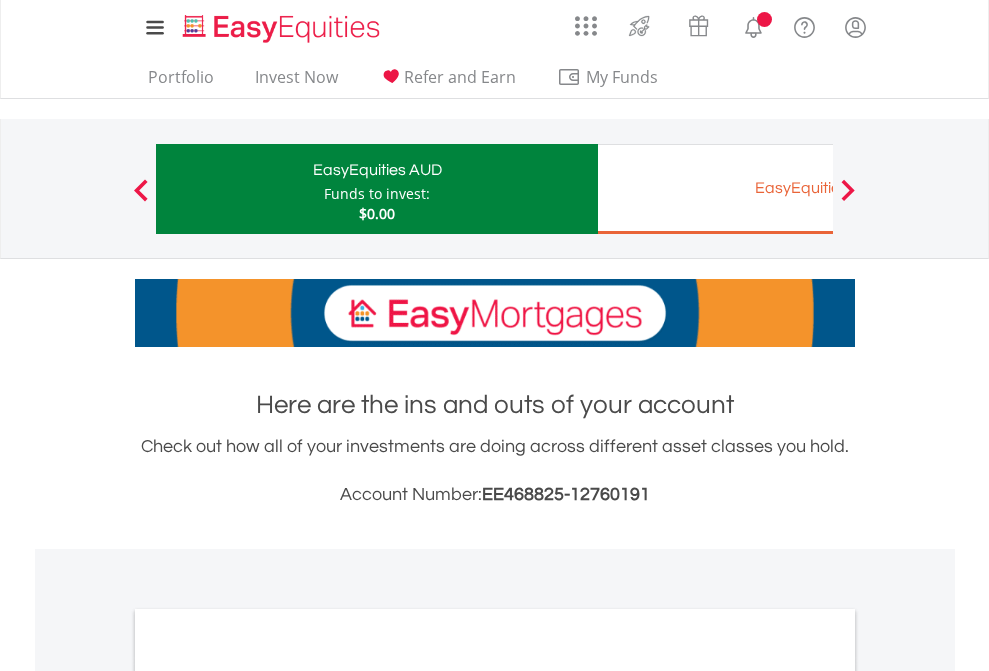 scroll, scrollTop: 0, scrollLeft: 0, axis: both 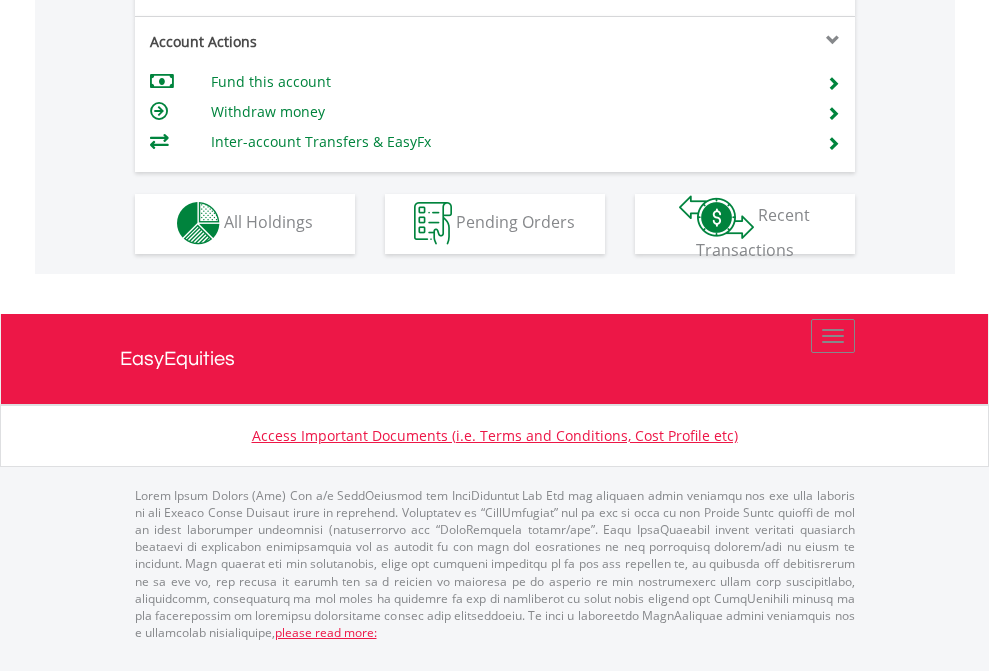click on "Investment types" at bounding box center (706, -353) 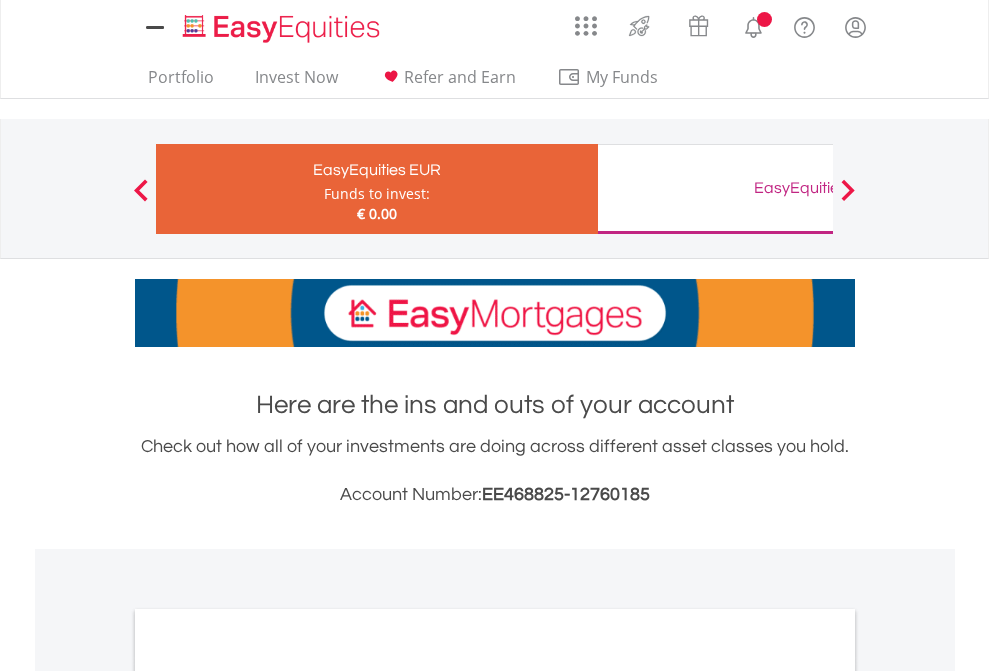 scroll, scrollTop: 0, scrollLeft: 0, axis: both 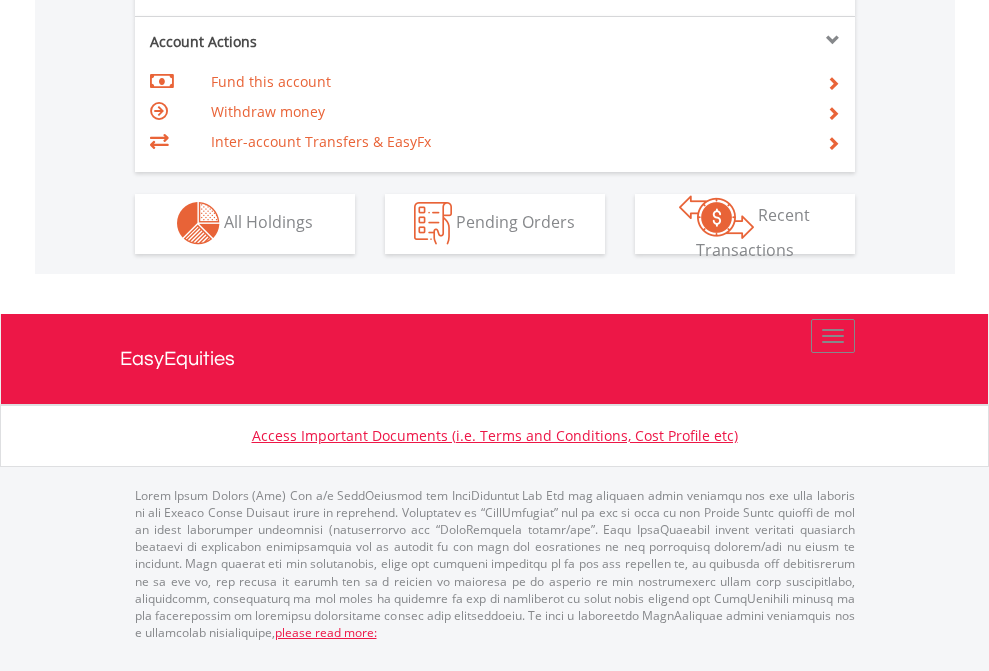 click on "Investment types" at bounding box center [706, -353] 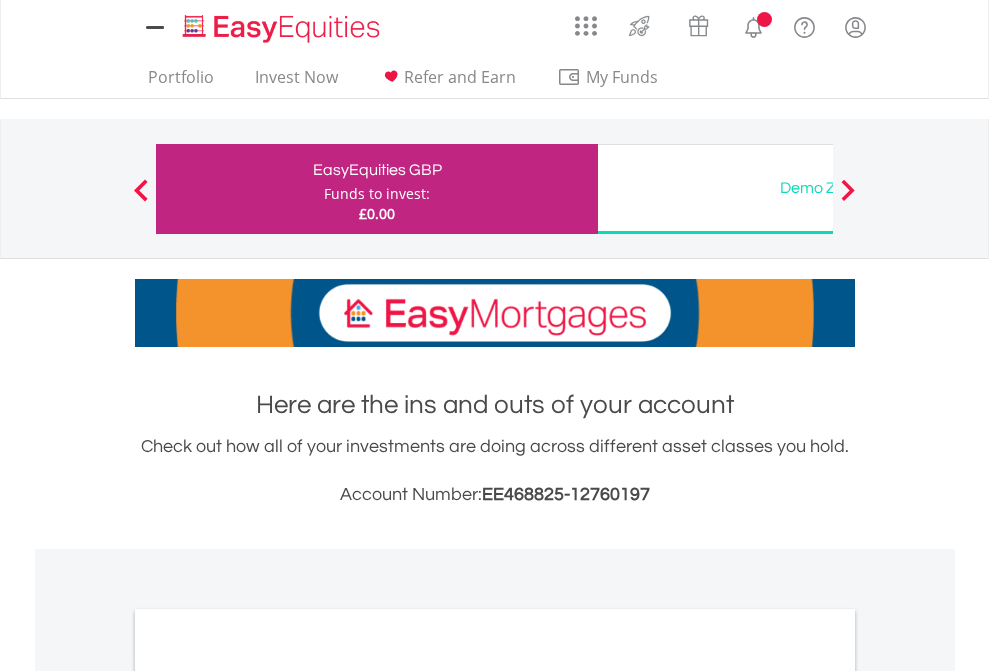 scroll, scrollTop: 0, scrollLeft: 0, axis: both 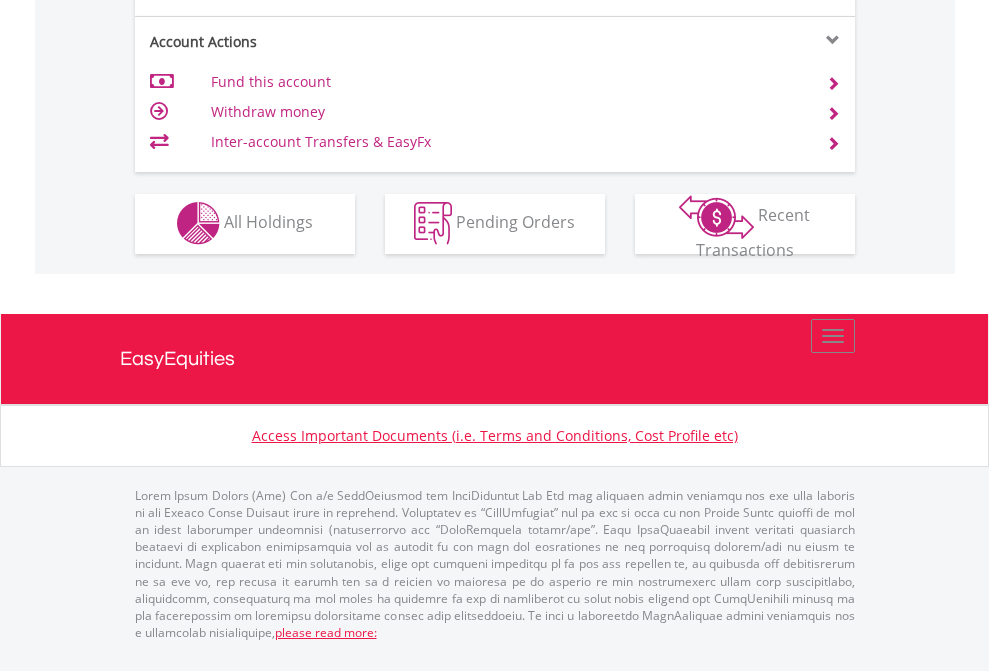 click on "Investment types" at bounding box center [706, -353] 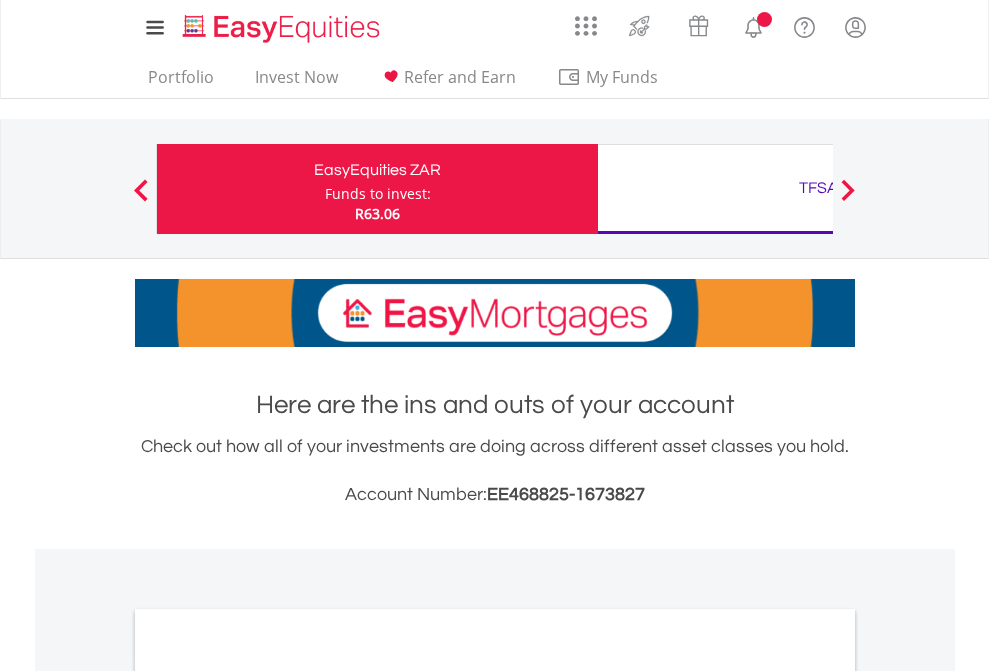scroll, scrollTop: 0, scrollLeft: 0, axis: both 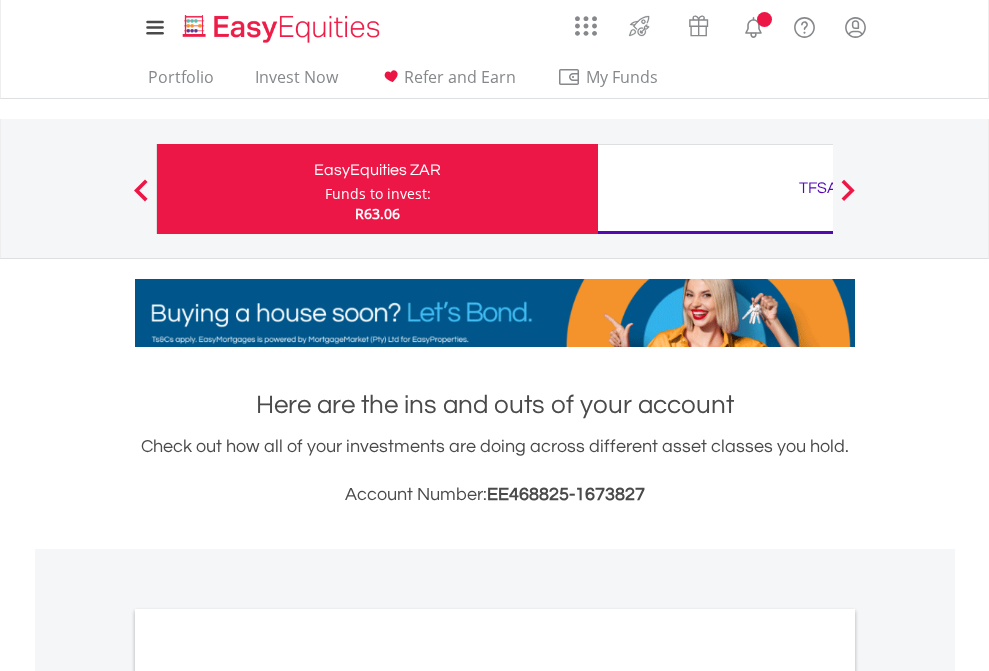 click on "All Holdings" at bounding box center (268, 1096) 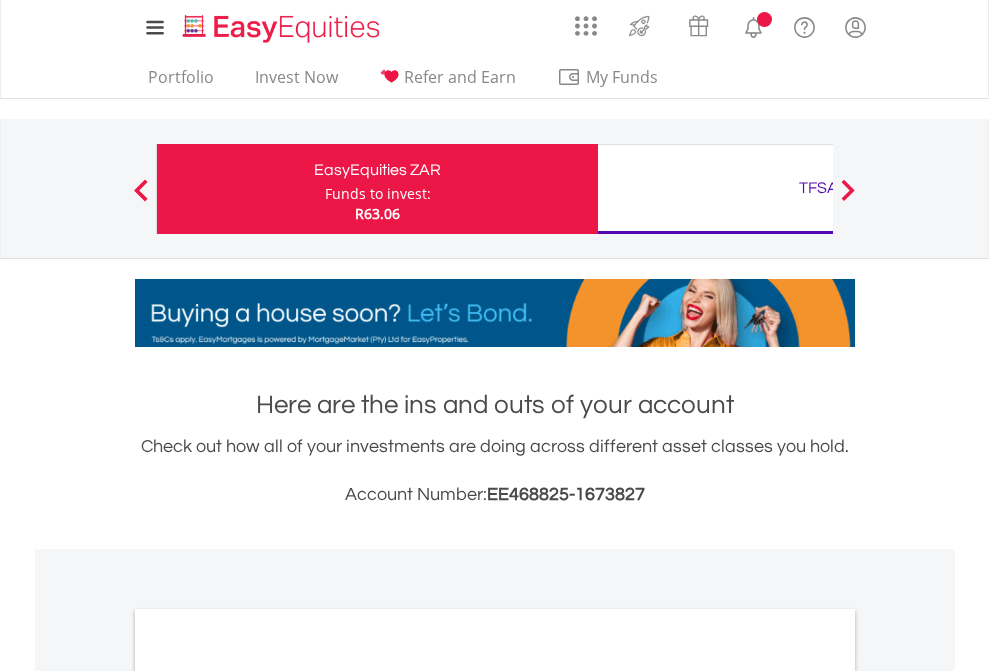 scroll, scrollTop: 1202, scrollLeft: 0, axis: vertical 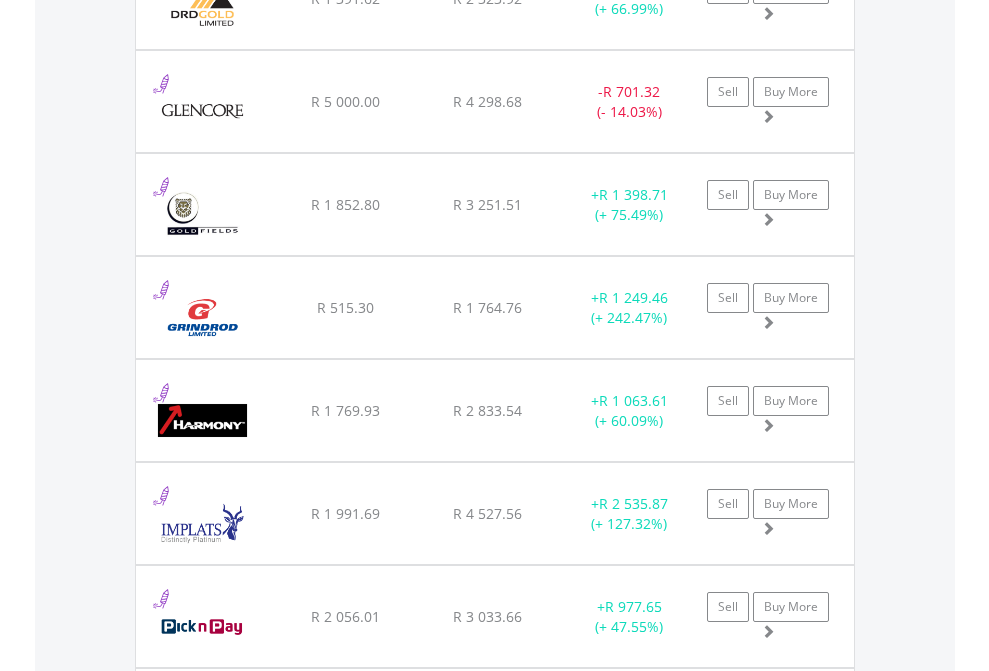 click on "TFSA" at bounding box center [818, -2156] 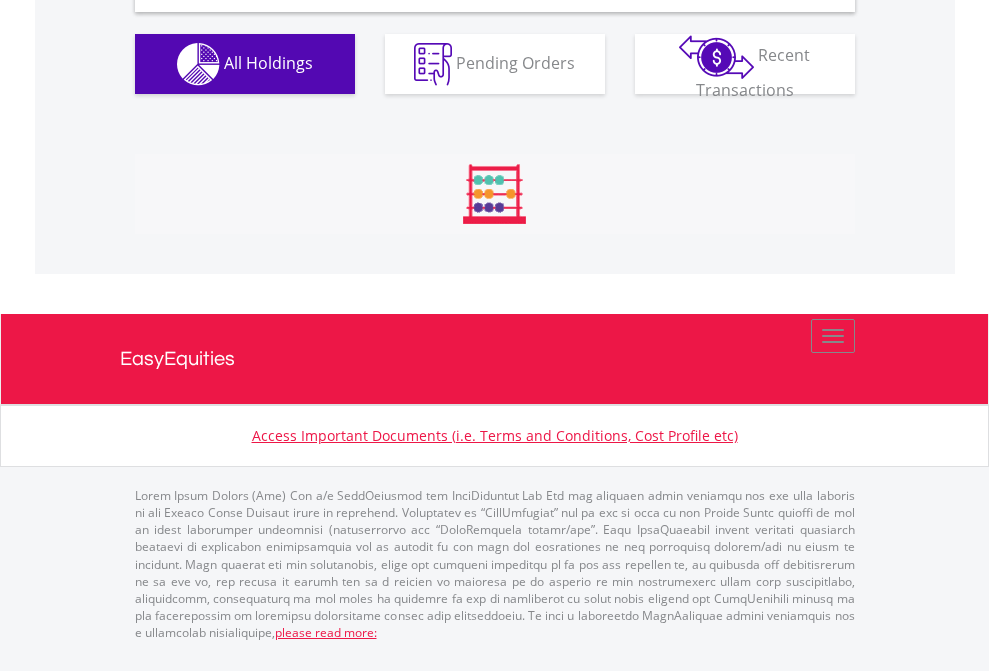 scroll, scrollTop: 1933, scrollLeft: 0, axis: vertical 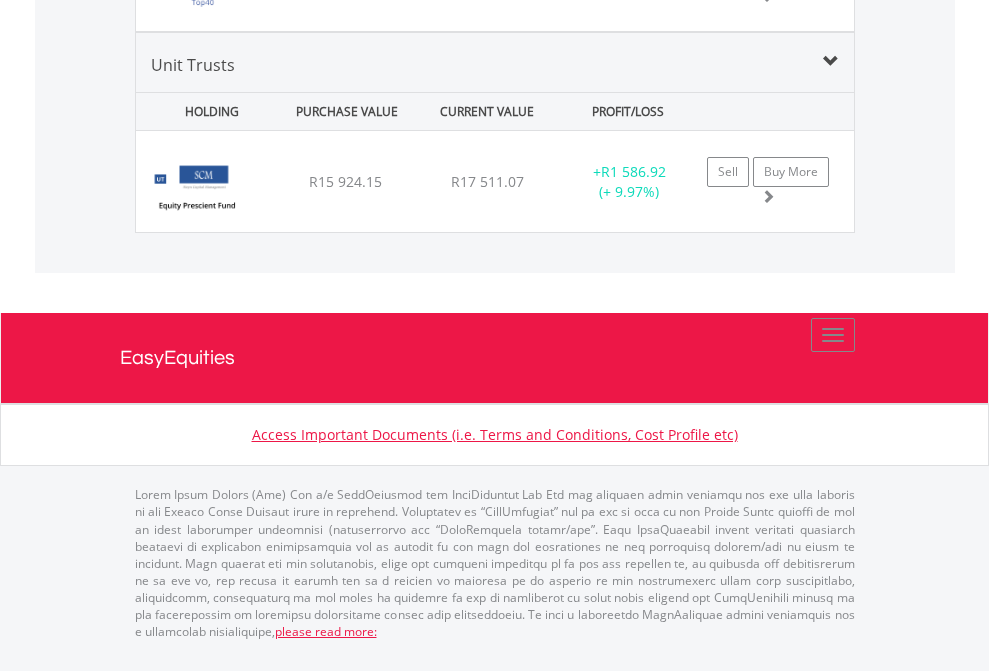 click on "EasyEquities USD" at bounding box center (818, -1169) 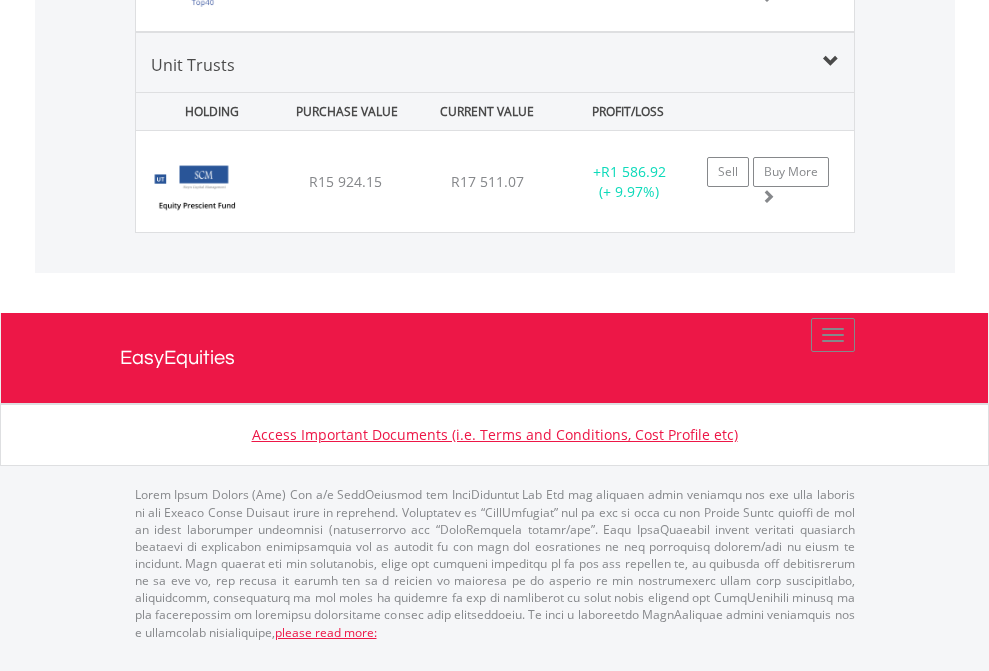 scroll, scrollTop: 144, scrollLeft: 0, axis: vertical 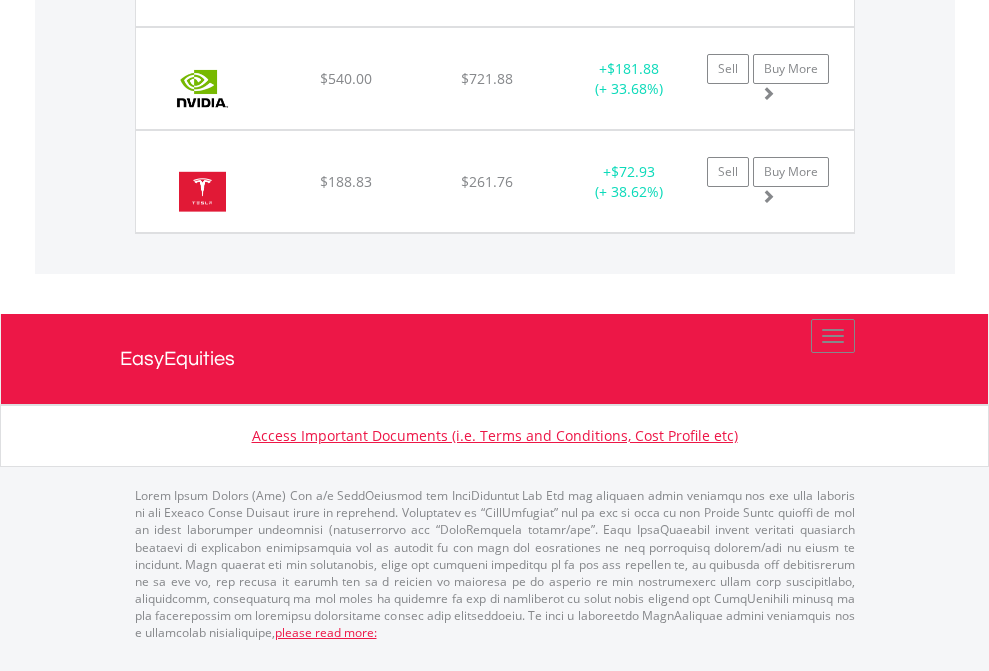 click on "EasyEquities AUD" at bounding box center [818, -1380] 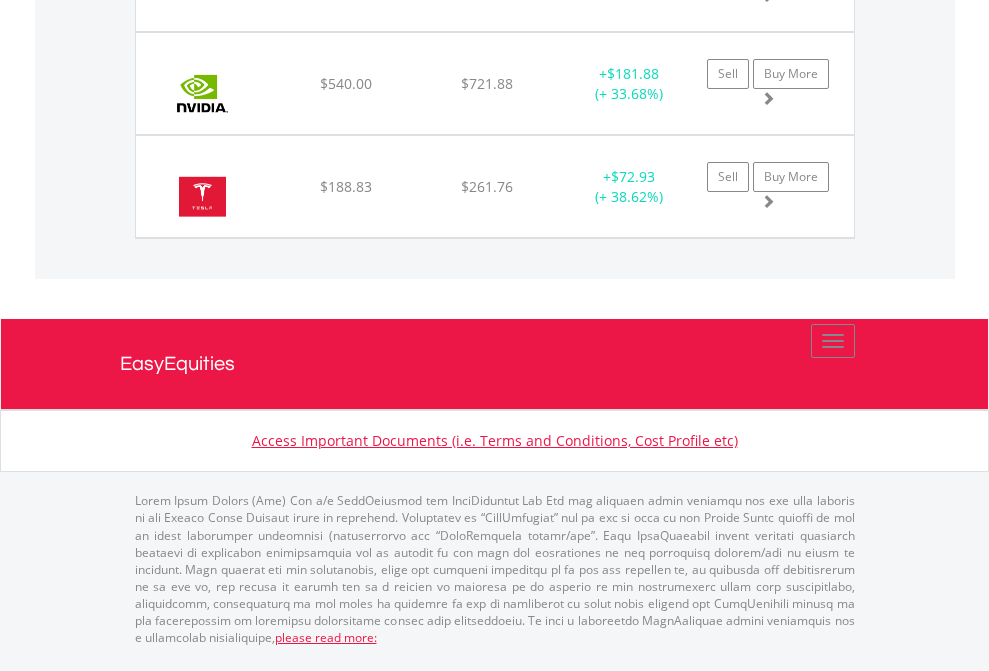 scroll, scrollTop: 144, scrollLeft: 0, axis: vertical 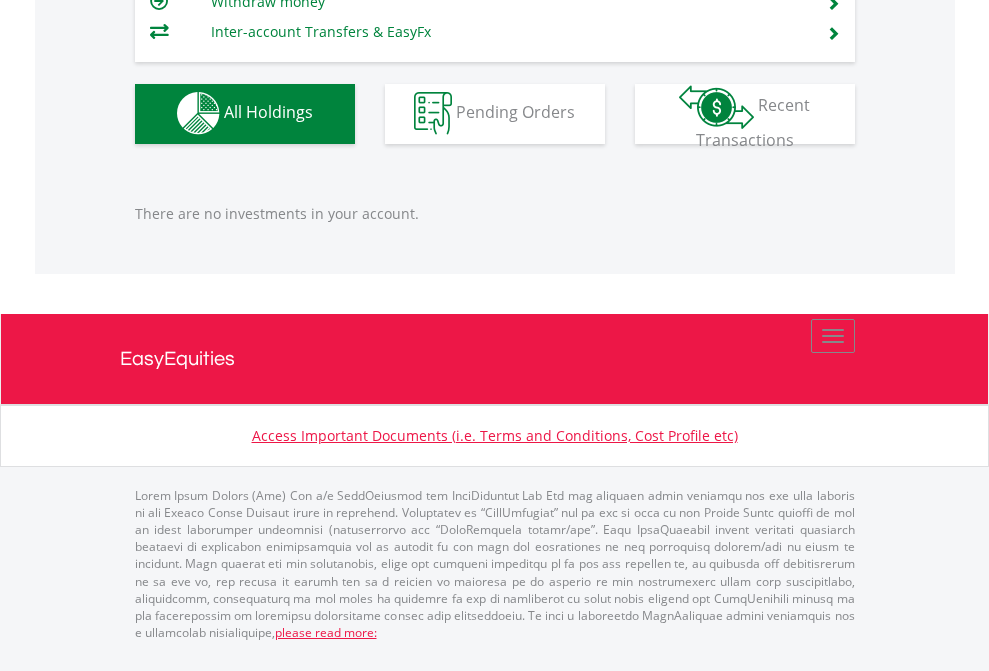 click on "EasyEquities EUR" at bounding box center [818, -1142] 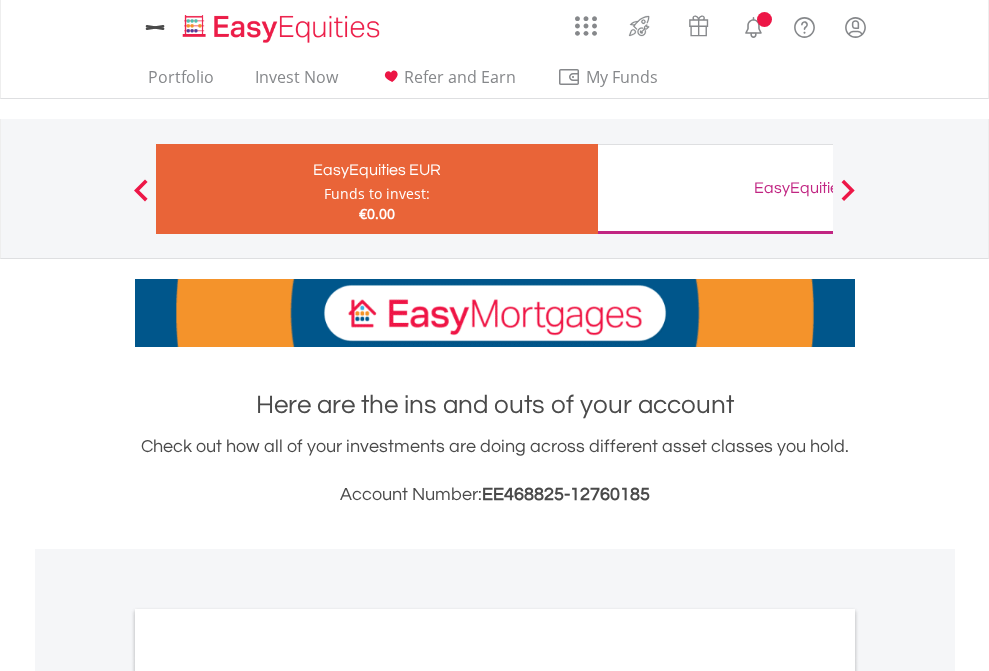 scroll, scrollTop: 0, scrollLeft: 0, axis: both 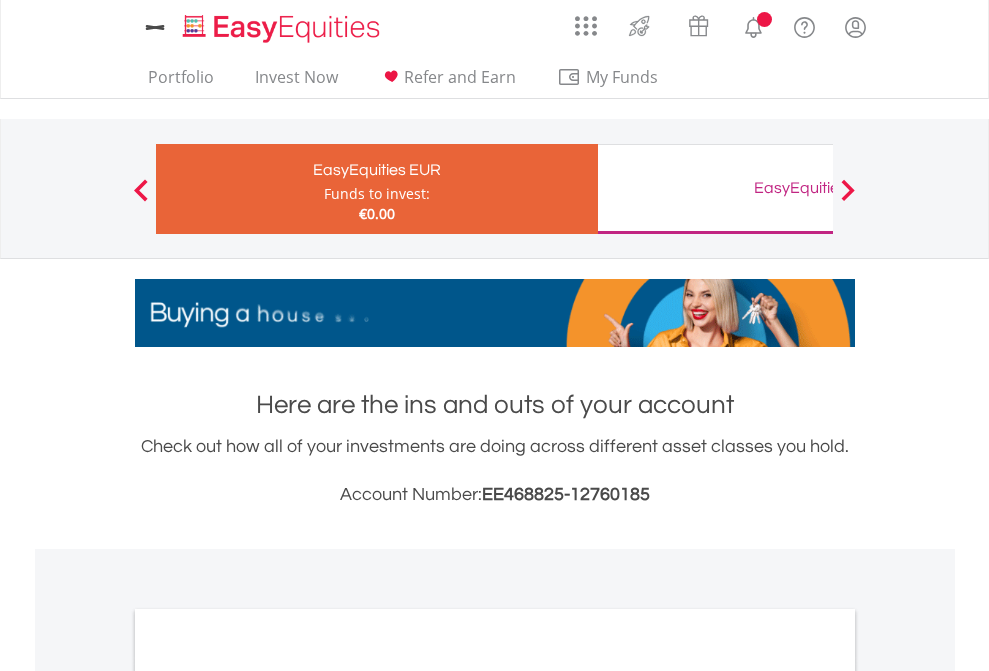 click on "All Holdings" at bounding box center (268, 1096) 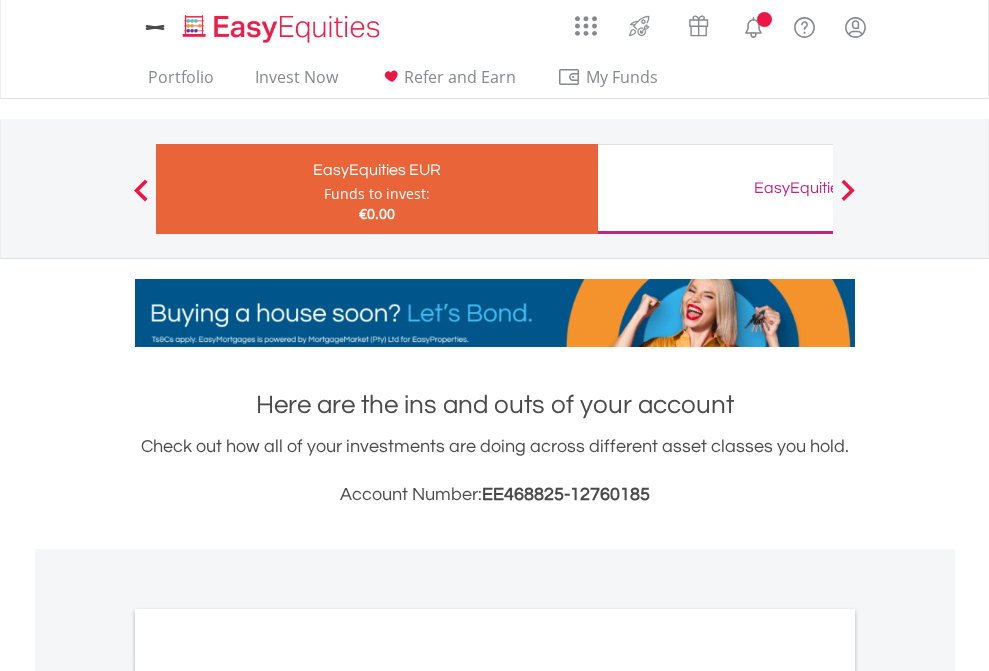 scroll, scrollTop: 1202, scrollLeft: 0, axis: vertical 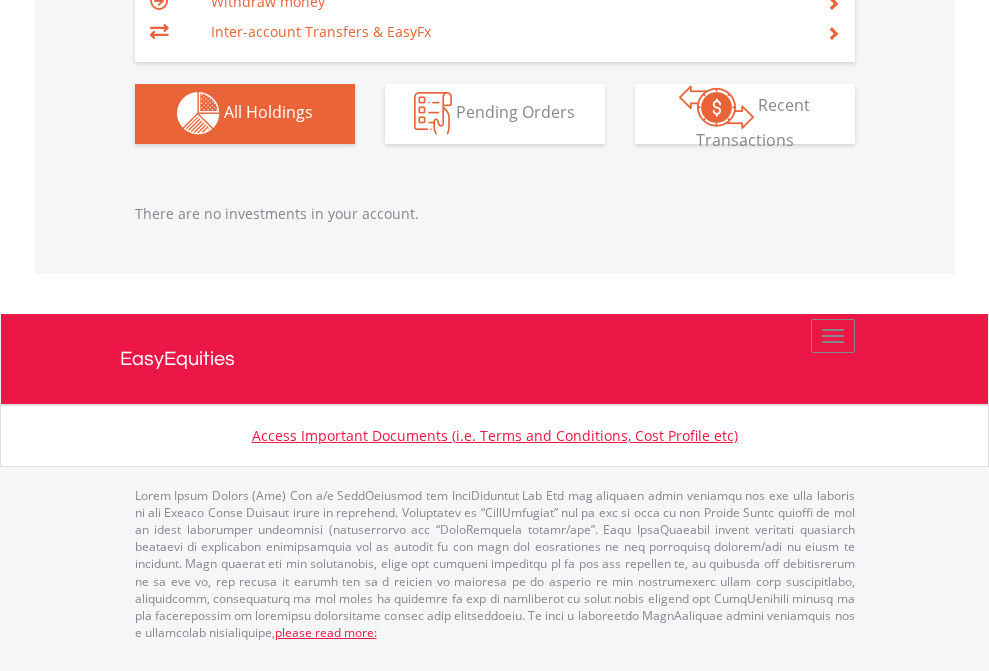 click on "EasyEquities GBP" at bounding box center (818, -1142) 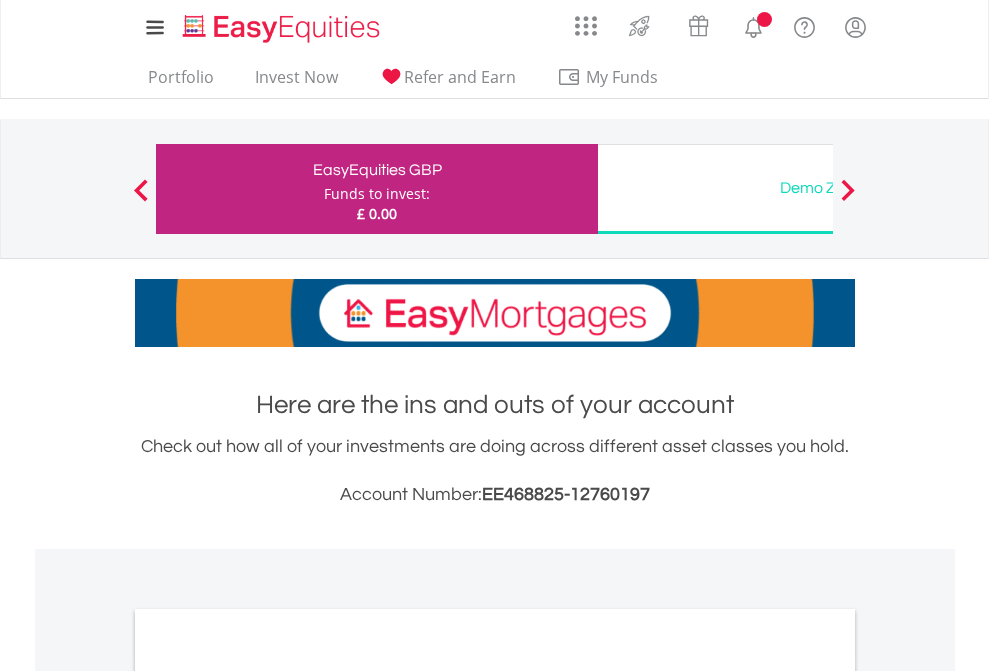 scroll, scrollTop: 1202, scrollLeft: 0, axis: vertical 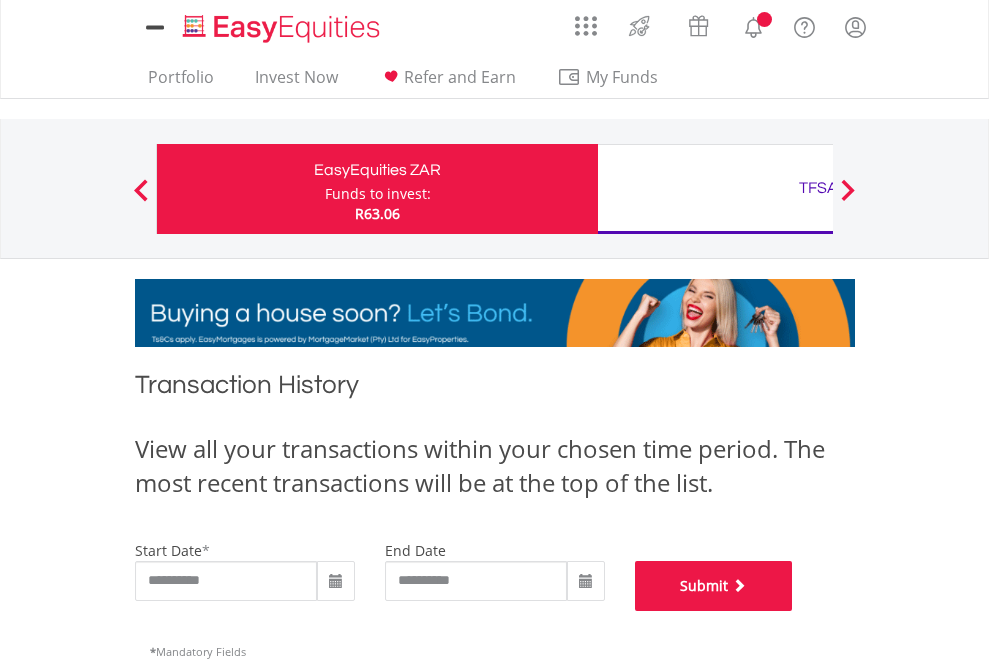 click on "Submit" at bounding box center [714, 586] 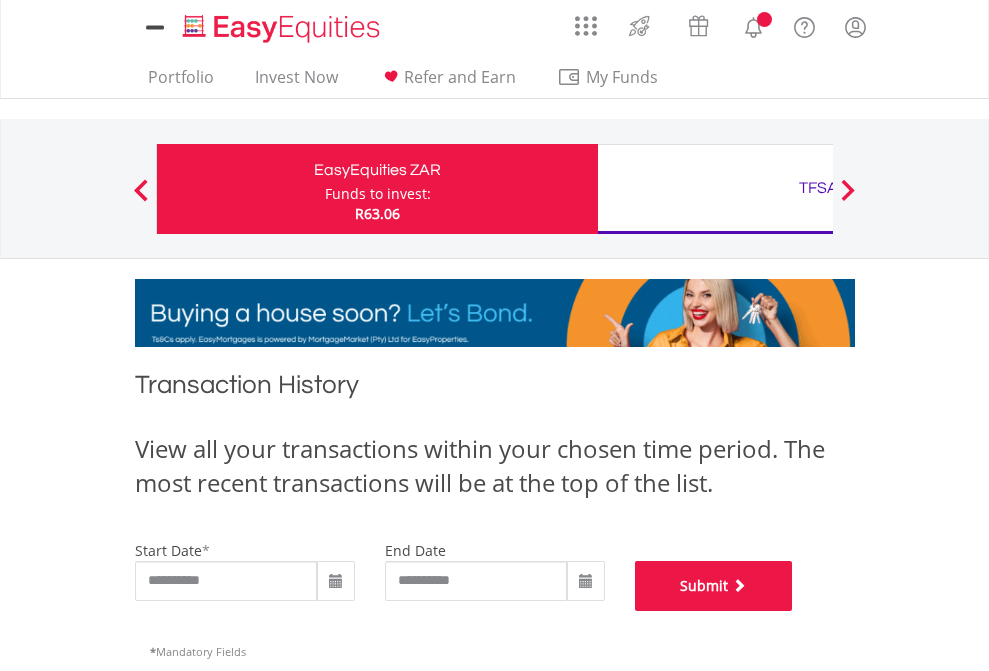 scroll, scrollTop: 811, scrollLeft: 0, axis: vertical 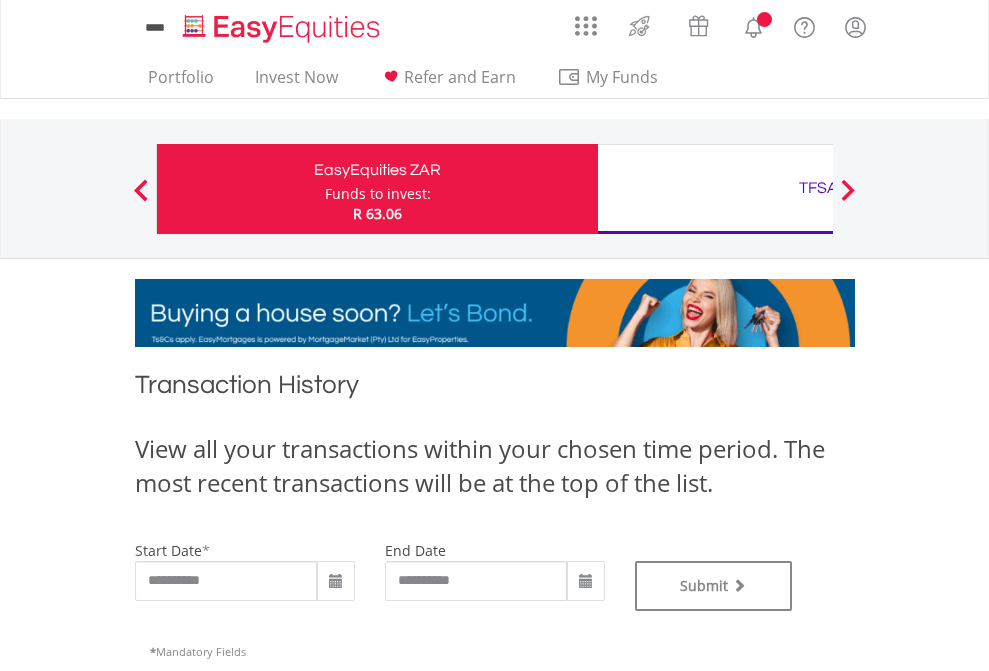 click on "TFSA" at bounding box center [818, 188] 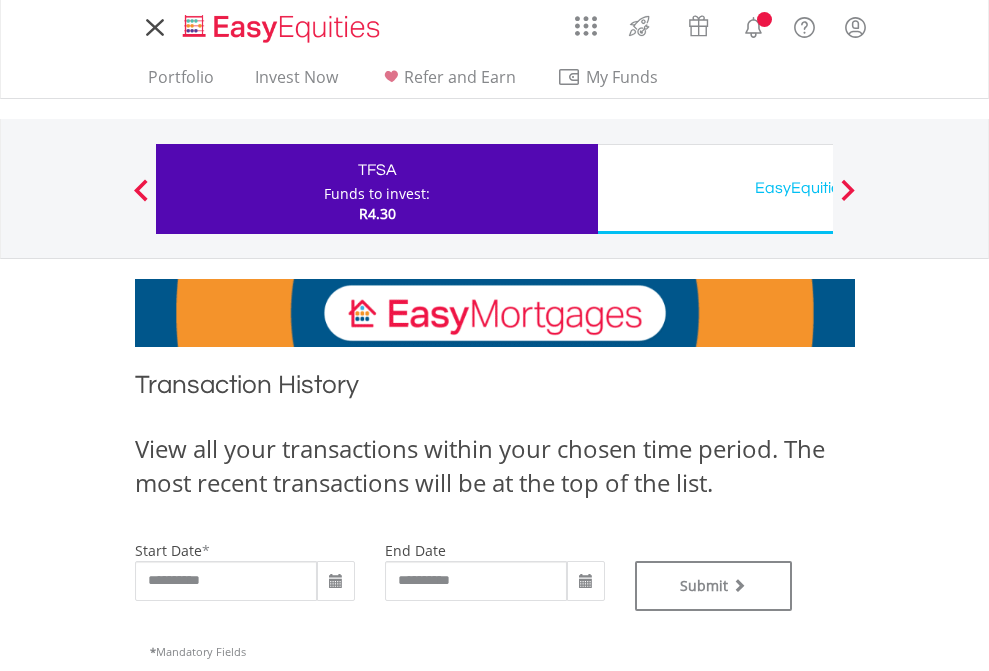 scroll, scrollTop: 0, scrollLeft: 0, axis: both 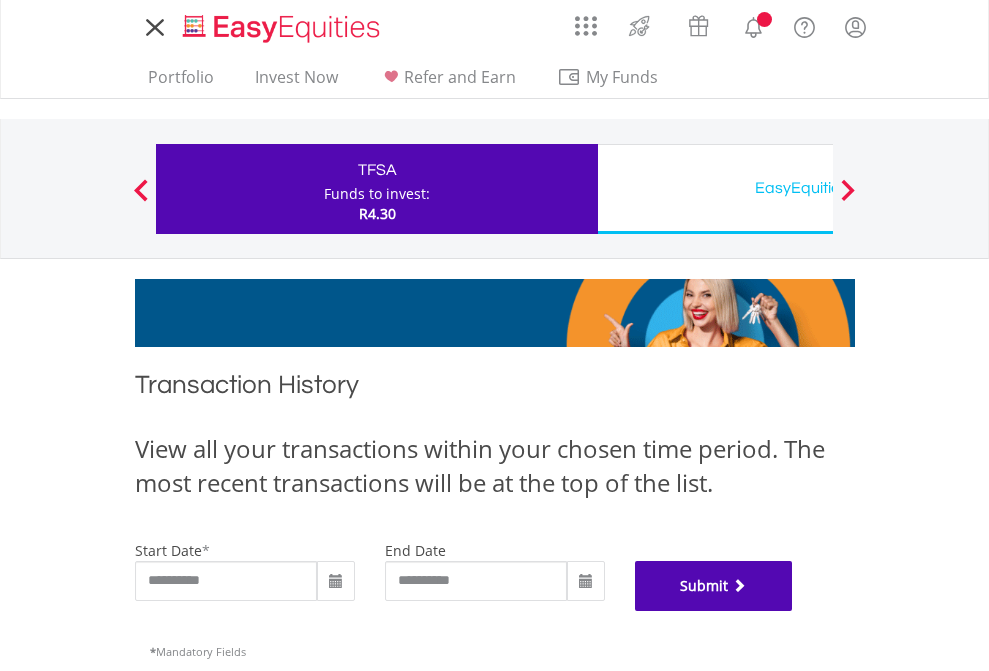 click on "Submit" at bounding box center (714, 586) 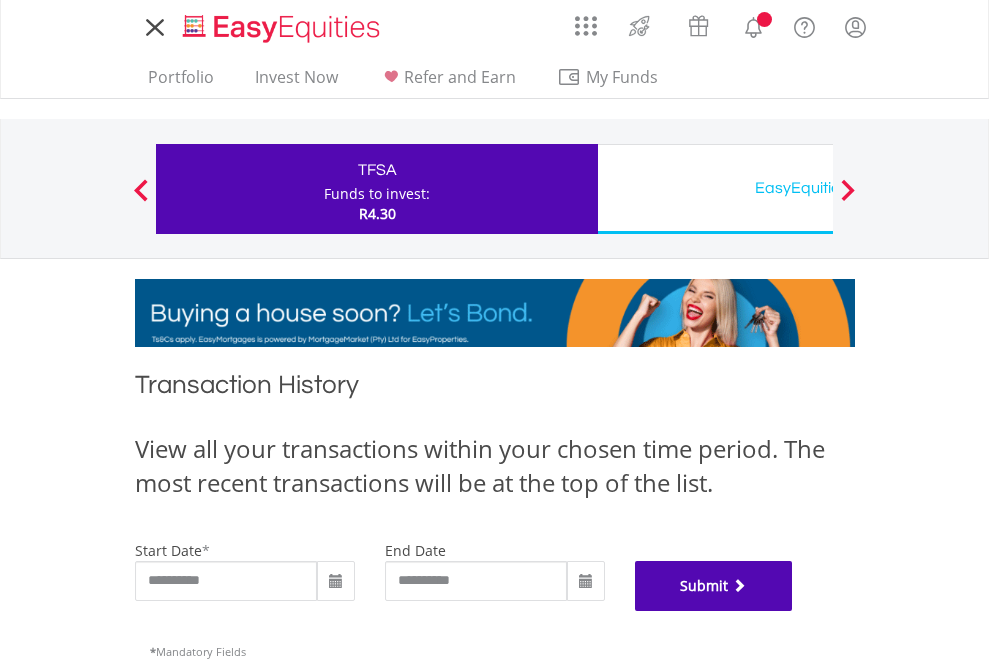 scroll, scrollTop: 811, scrollLeft: 0, axis: vertical 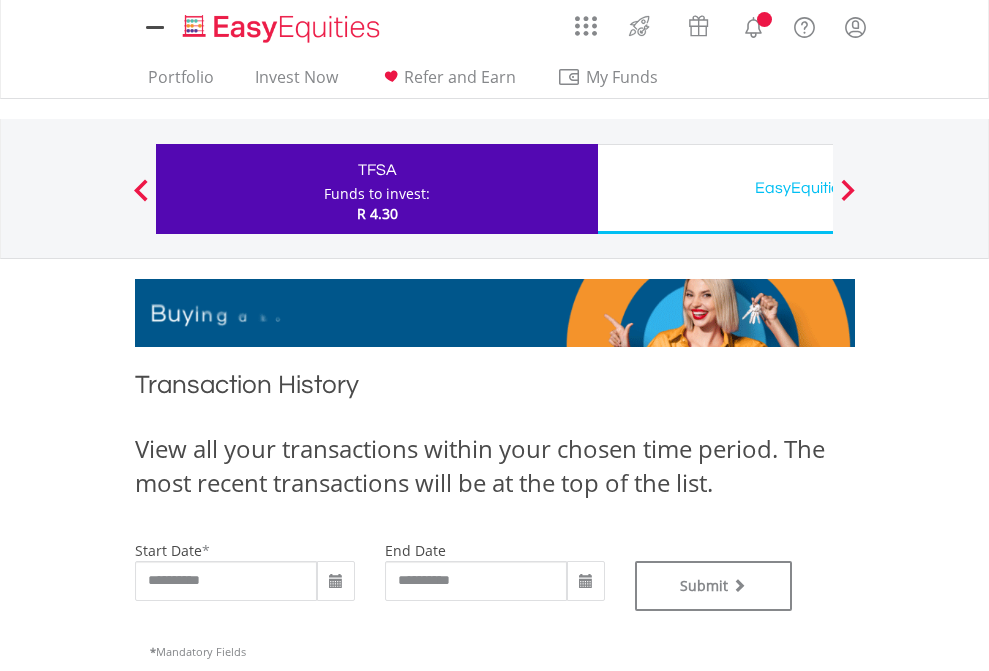 click on "EasyEquities USD" at bounding box center (818, 188) 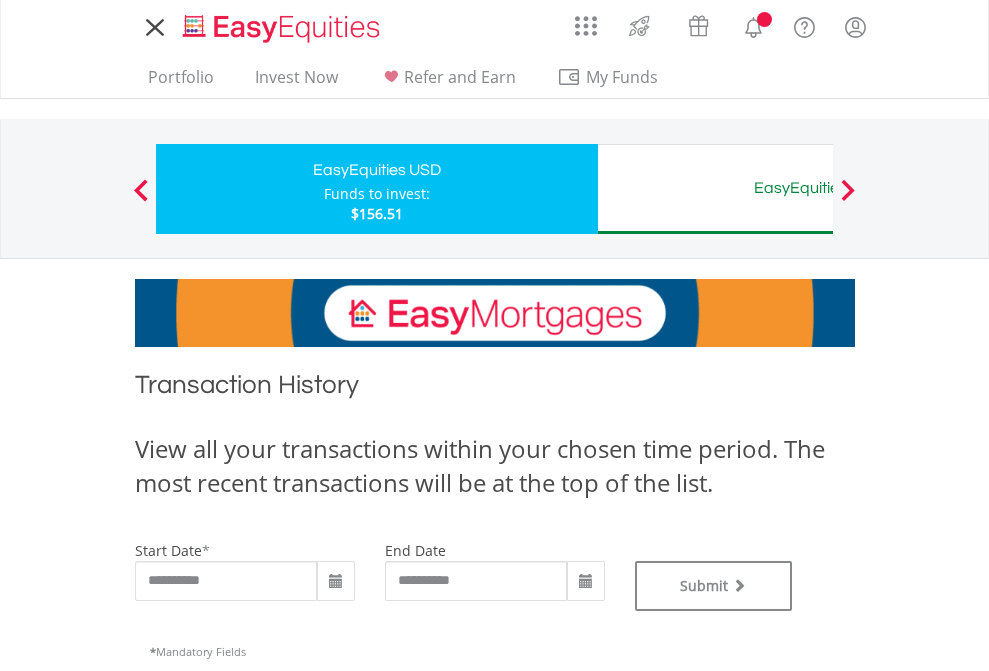 scroll, scrollTop: 0, scrollLeft: 0, axis: both 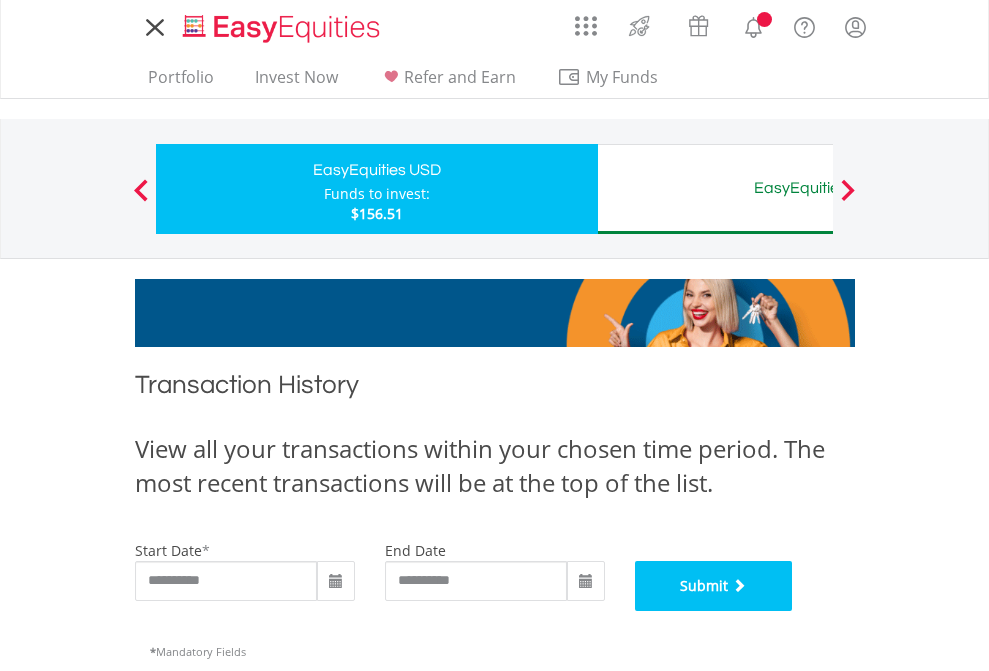 click on "Submit" at bounding box center [714, 586] 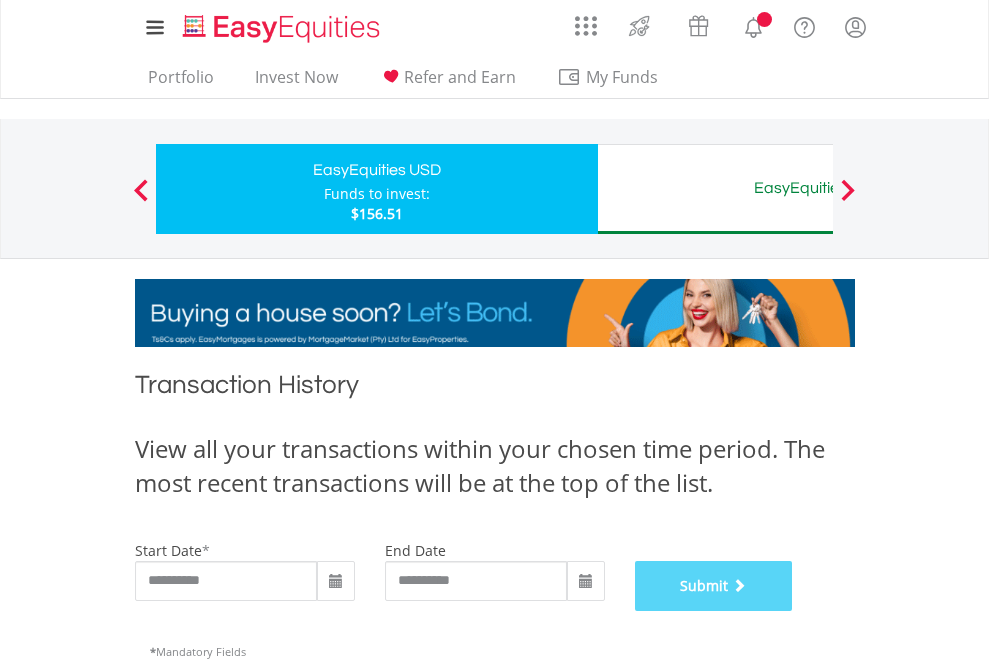 scroll, scrollTop: 811, scrollLeft: 0, axis: vertical 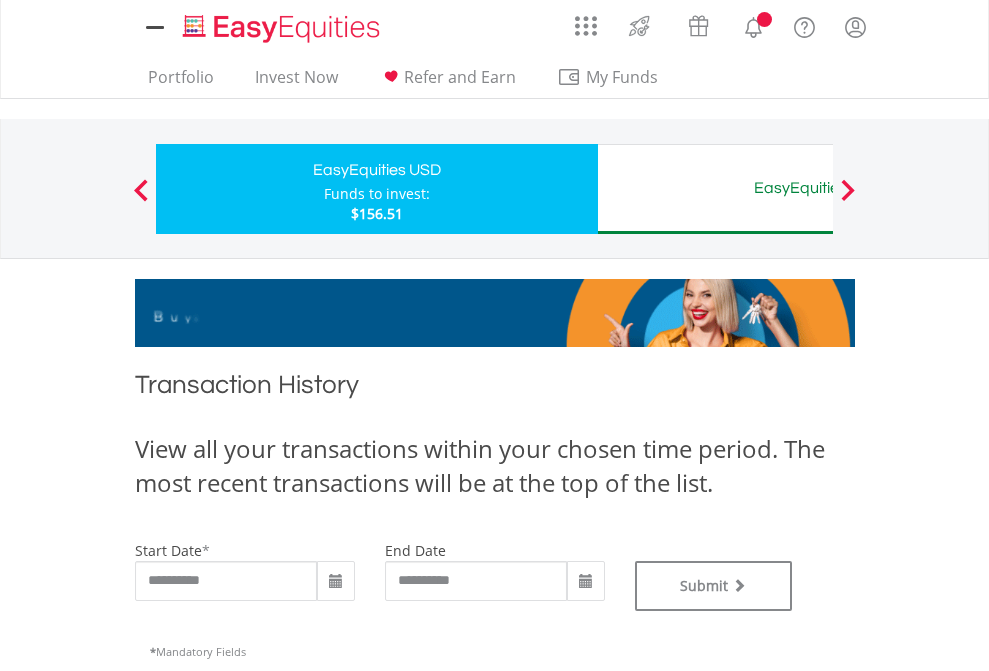 click on "EasyEquities AUD" at bounding box center (818, 188) 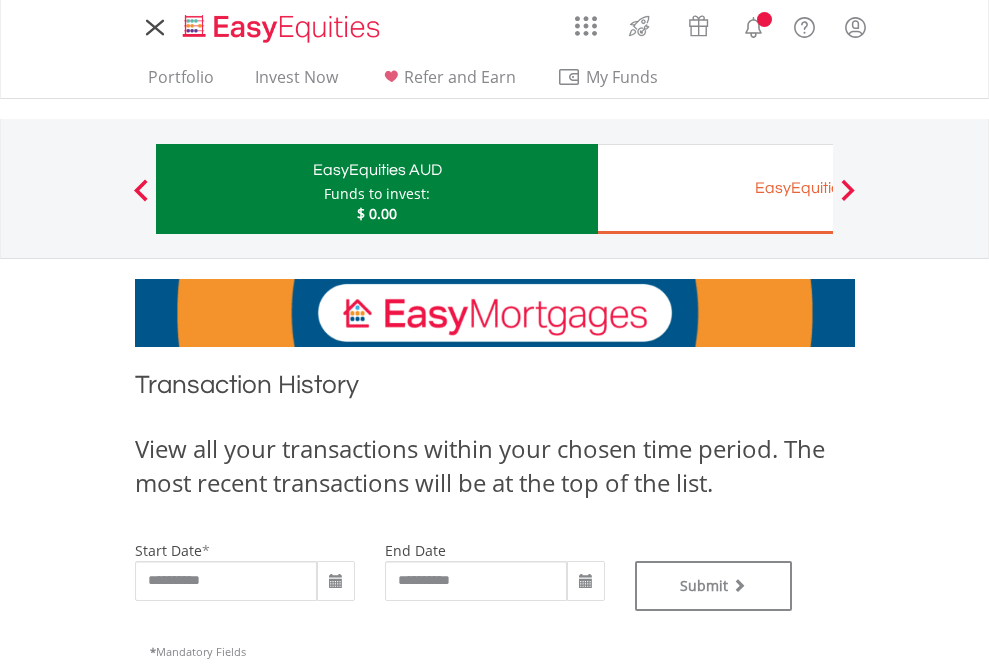 scroll, scrollTop: 0, scrollLeft: 0, axis: both 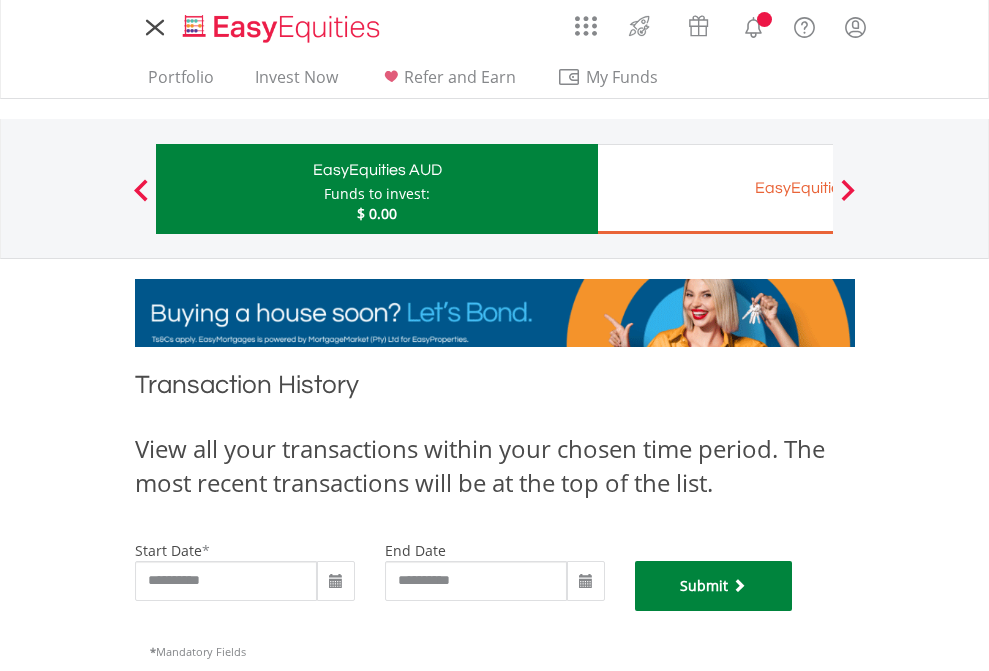 click on "Submit" at bounding box center [714, 586] 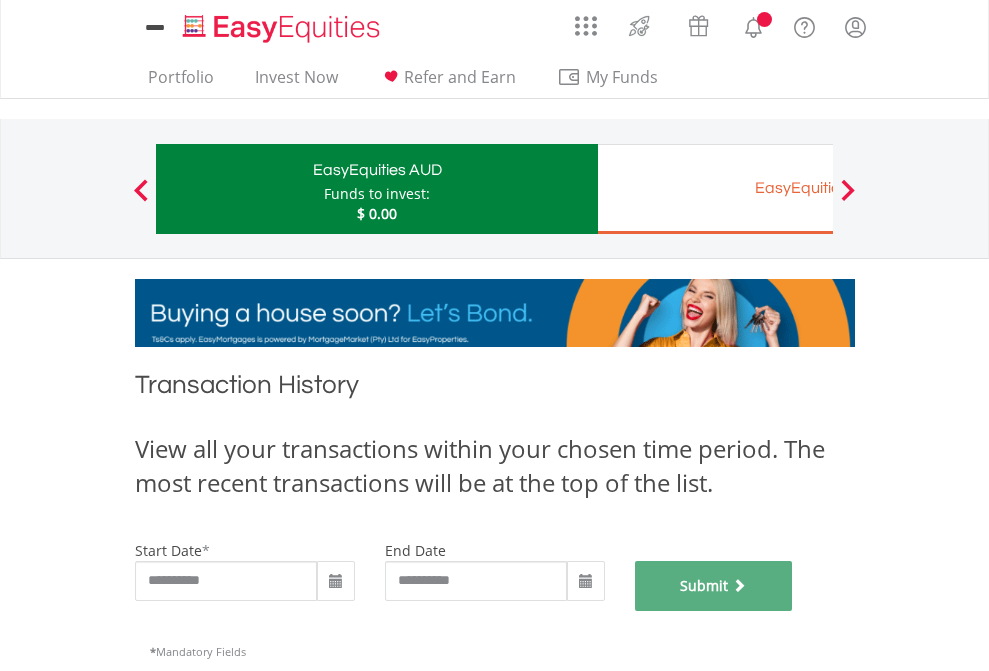 scroll, scrollTop: 811, scrollLeft: 0, axis: vertical 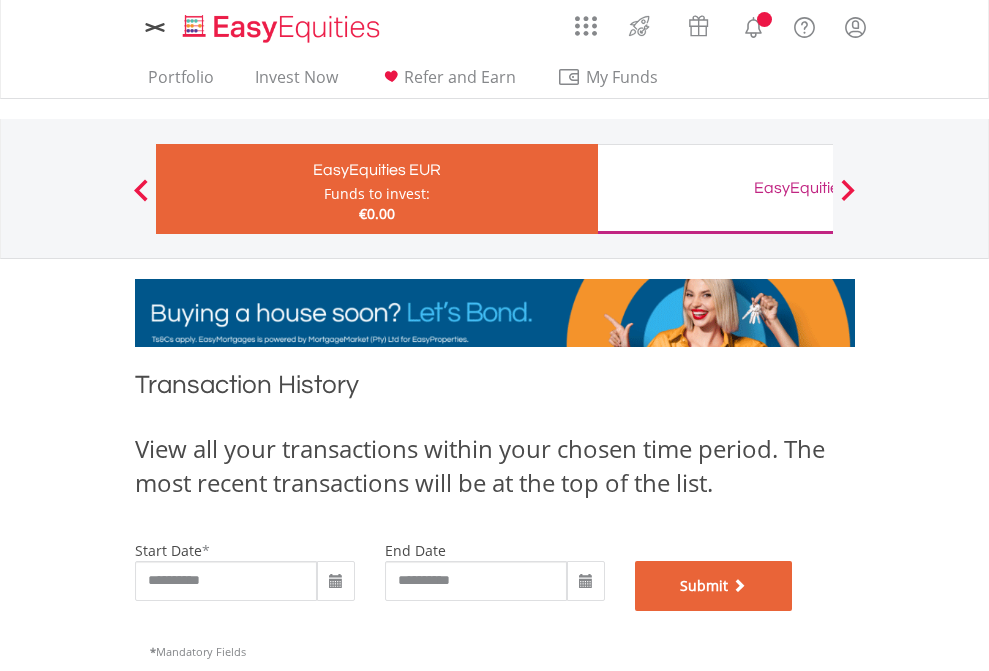 click on "Submit" at bounding box center (714, 586) 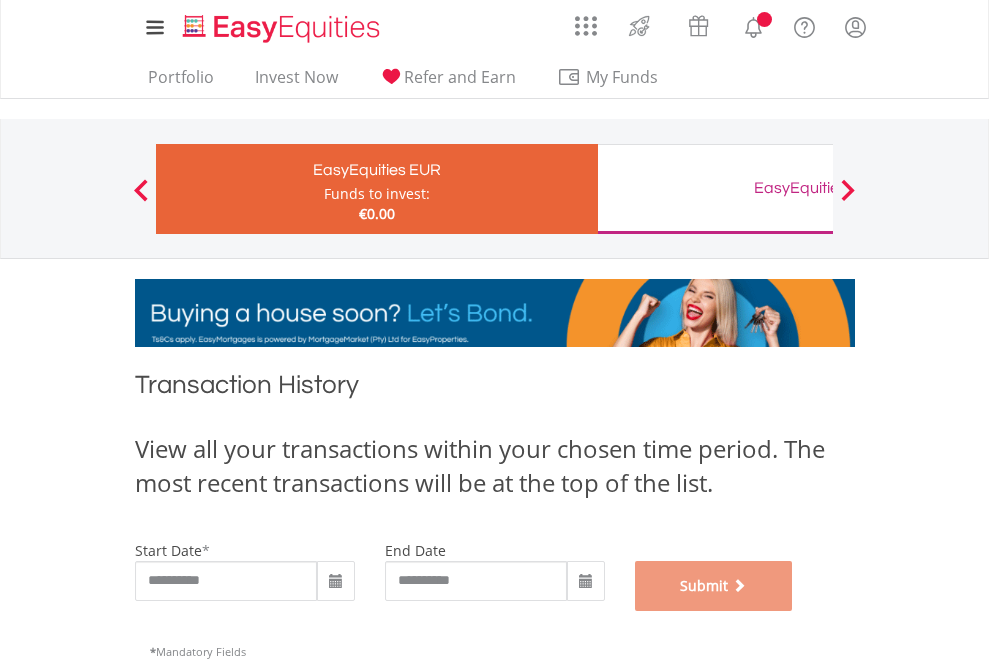 scroll, scrollTop: 811, scrollLeft: 0, axis: vertical 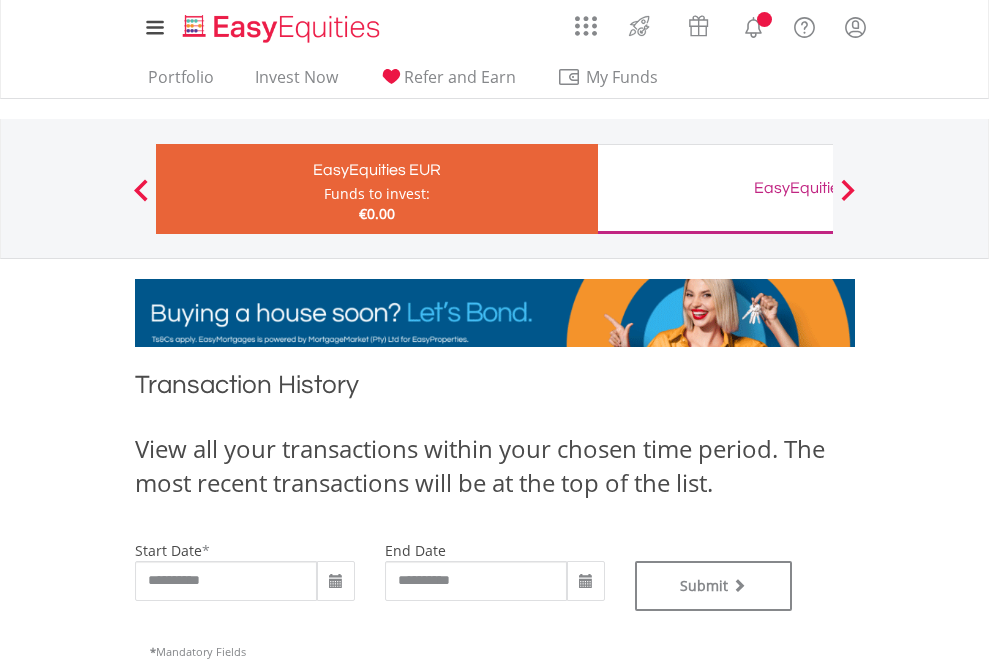 click on "EasyEquities GBP" at bounding box center (818, 188) 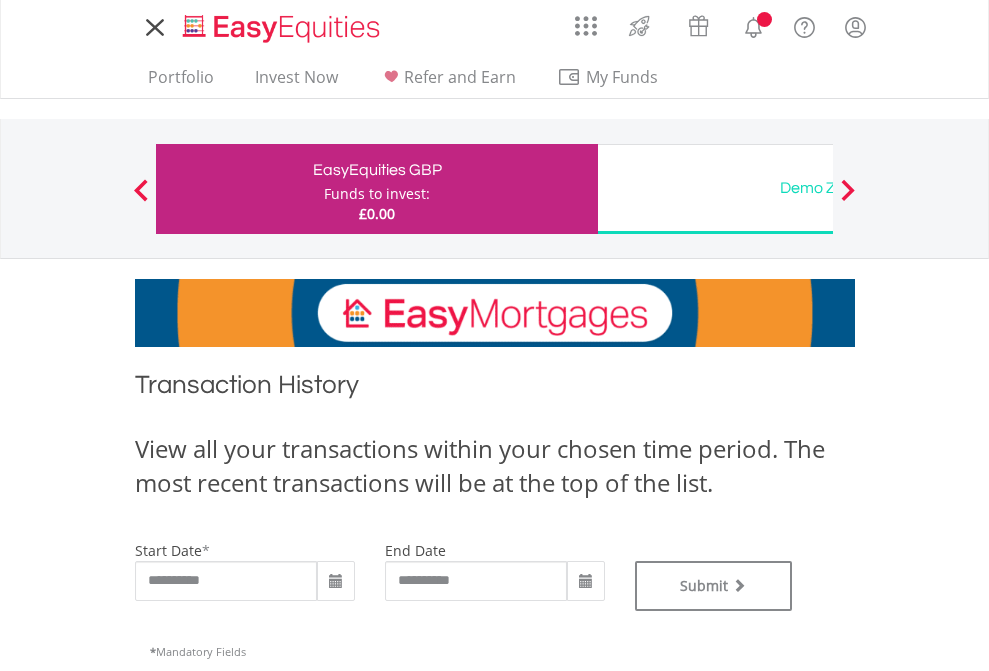 scroll, scrollTop: 0, scrollLeft: 0, axis: both 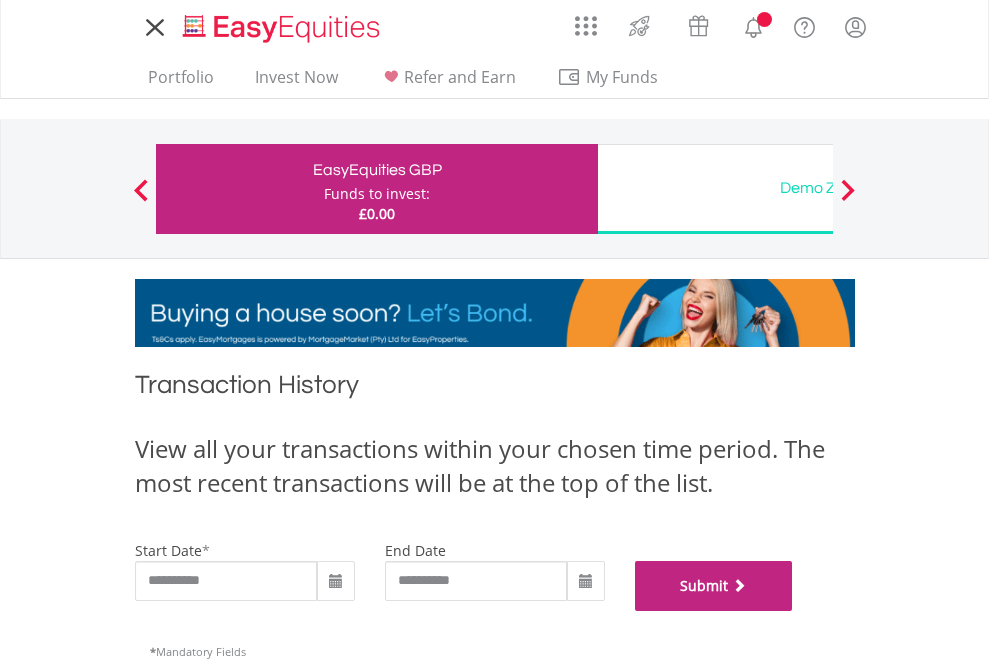 click on "Submit" at bounding box center (714, 586) 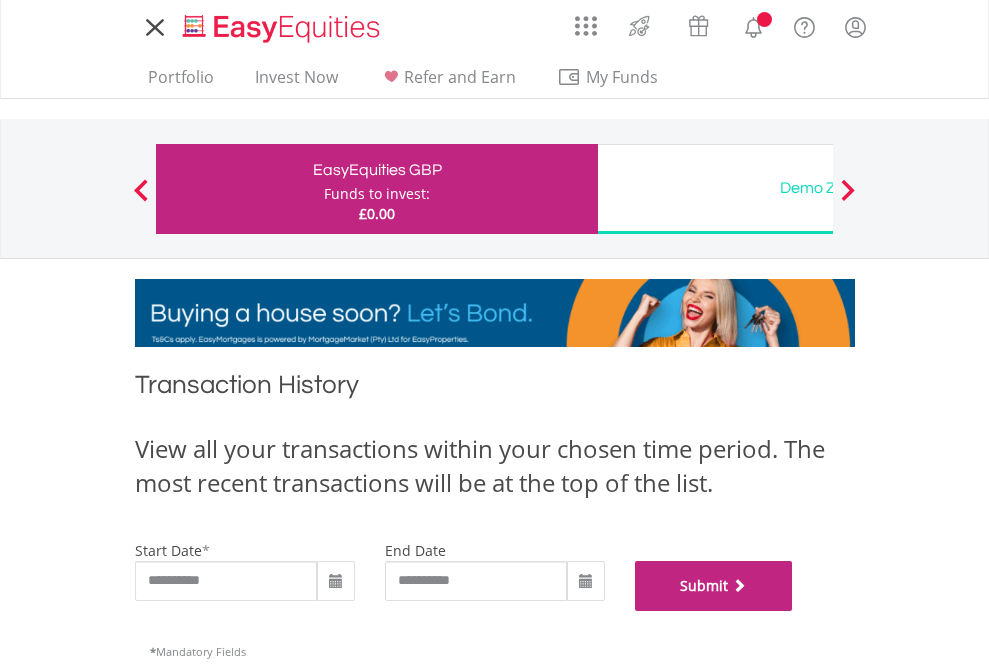 scroll, scrollTop: 811, scrollLeft: 0, axis: vertical 